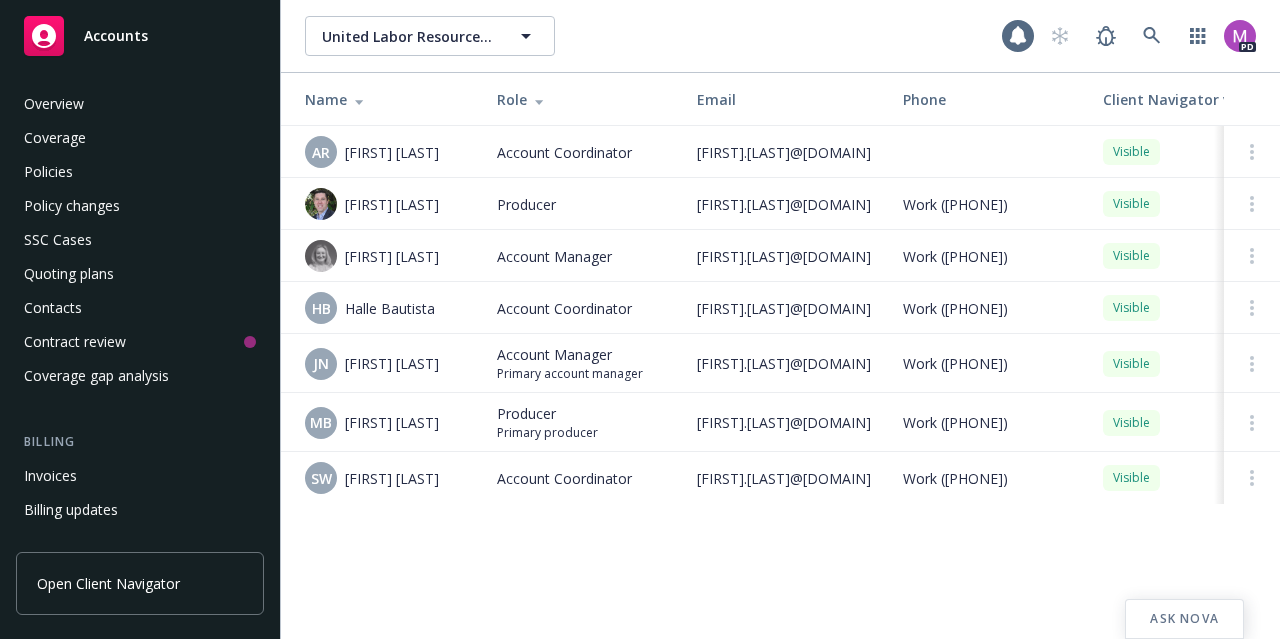 scroll, scrollTop: 0, scrollLeft: 0, axis: both 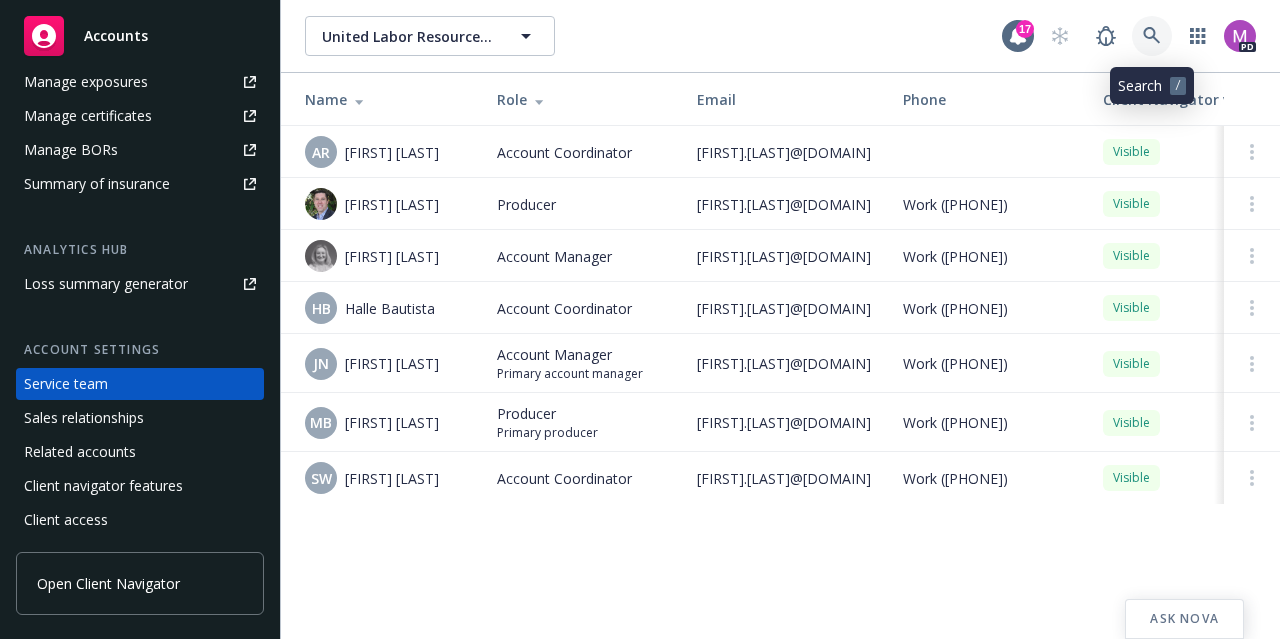click at bounding box center [1106, 36] 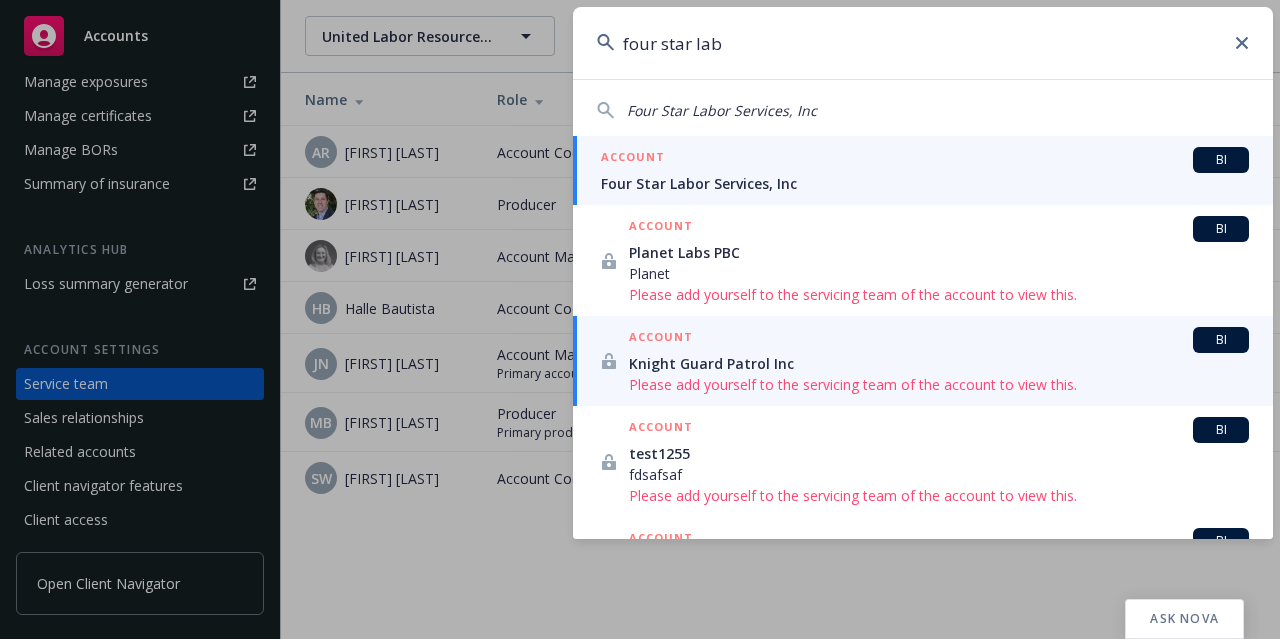 type on "four star lab" 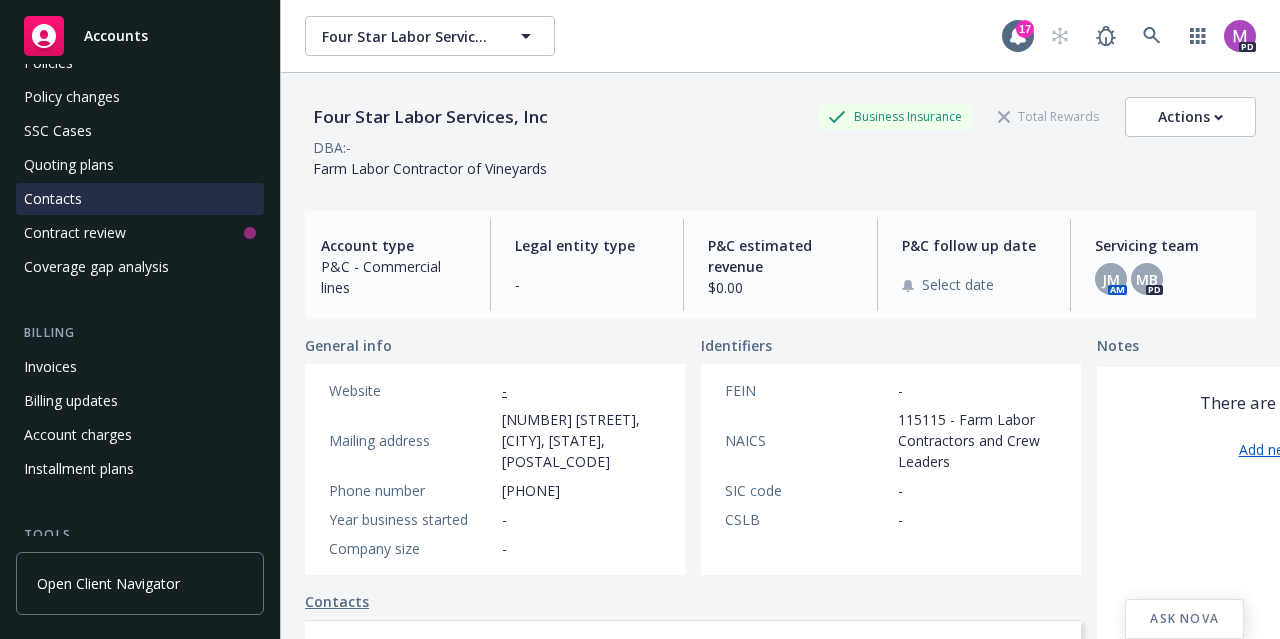 scroll, scrollTop: 110, scrollLeft: 0, axis: vertical 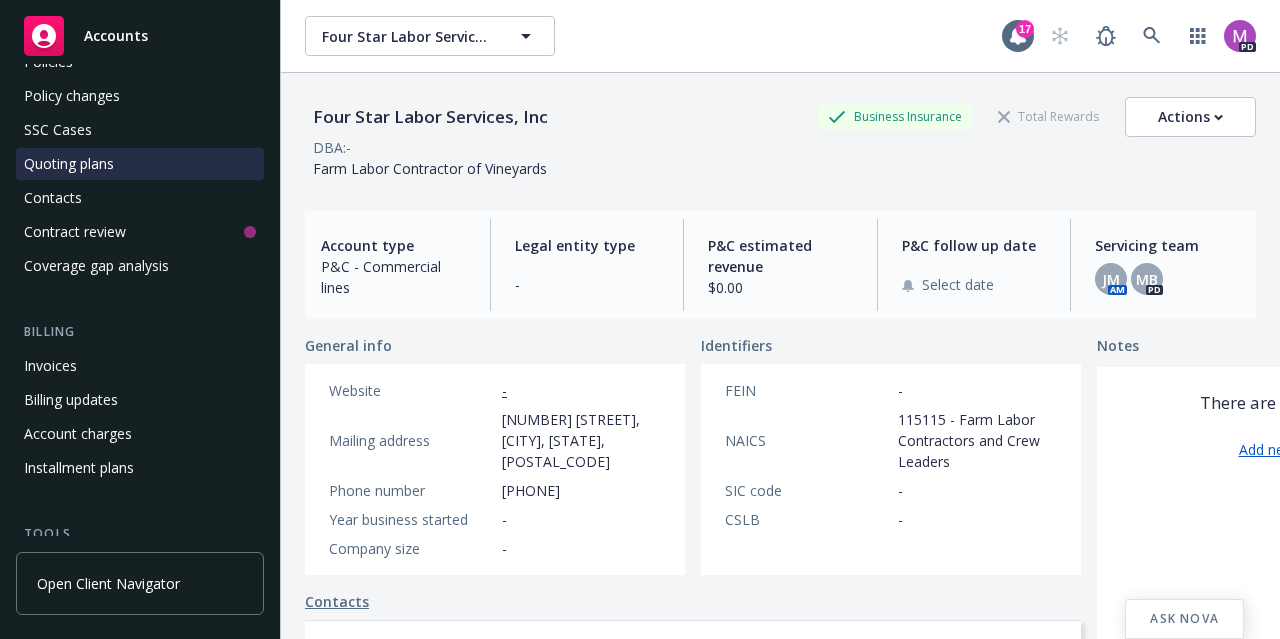 click on "Quoting plans" at bounding box center [69, 164] 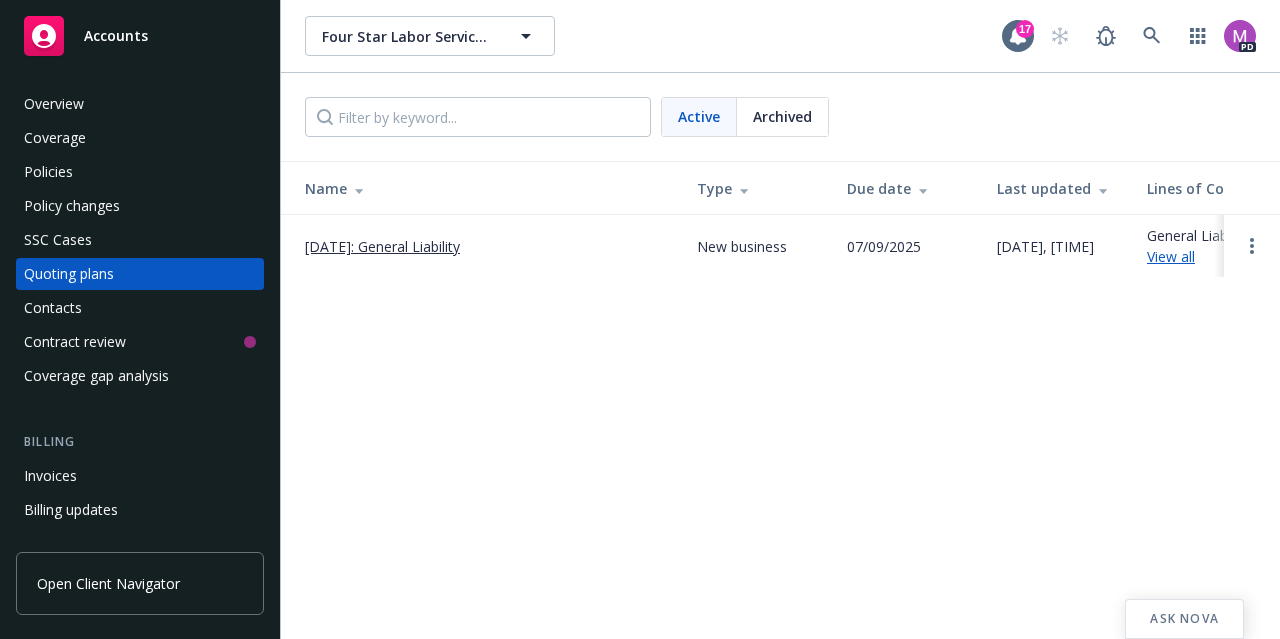 click on "[DATE]: General Liability" at bounding box center [382, 246] 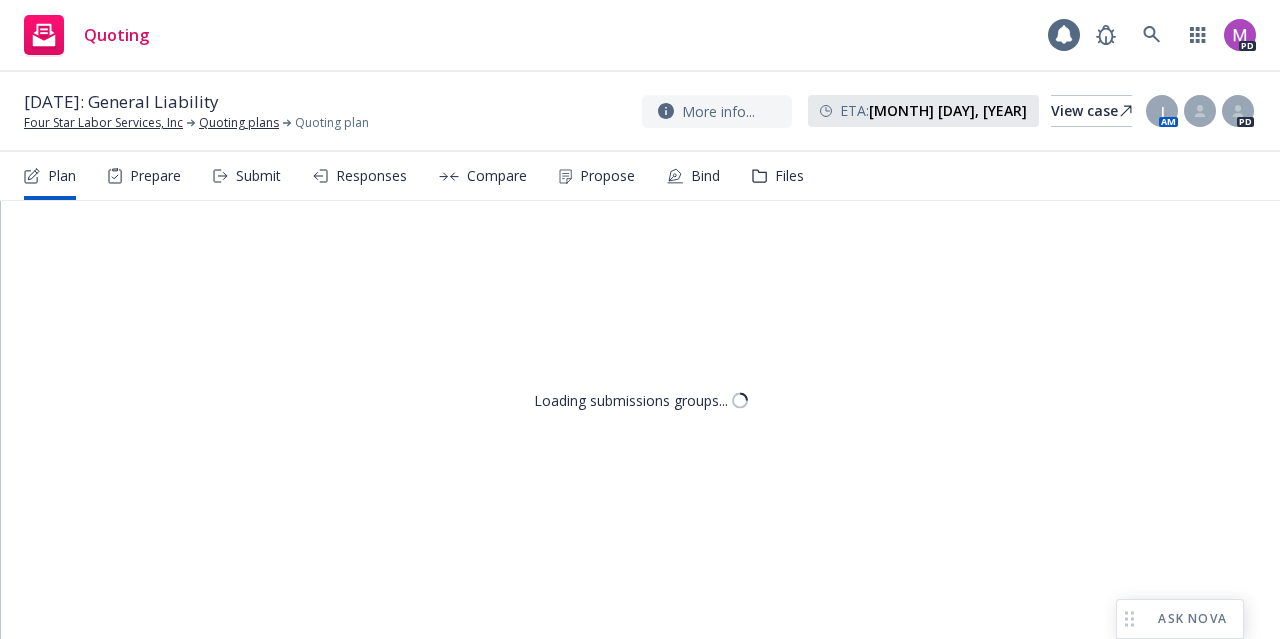 scroll, scrollTop: 0, scrollLeft: 0, axis: both 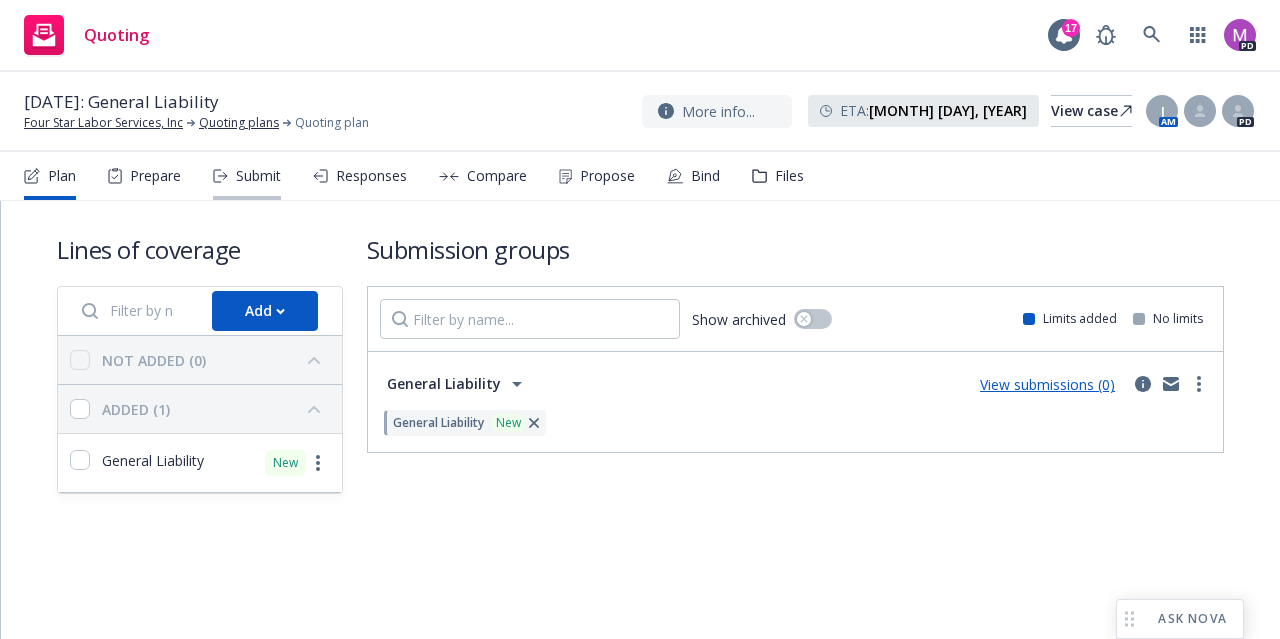 click on "Submit" at bounding box center (258, 176) 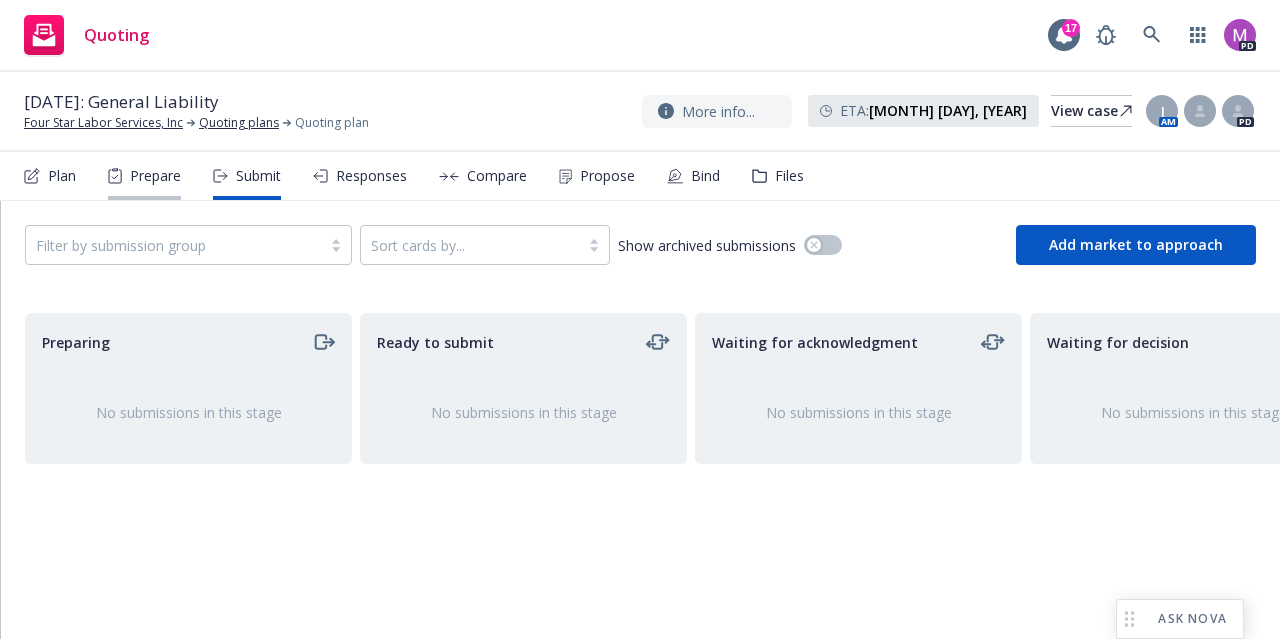 click on "Prepare" at bounding box center (155, 176) 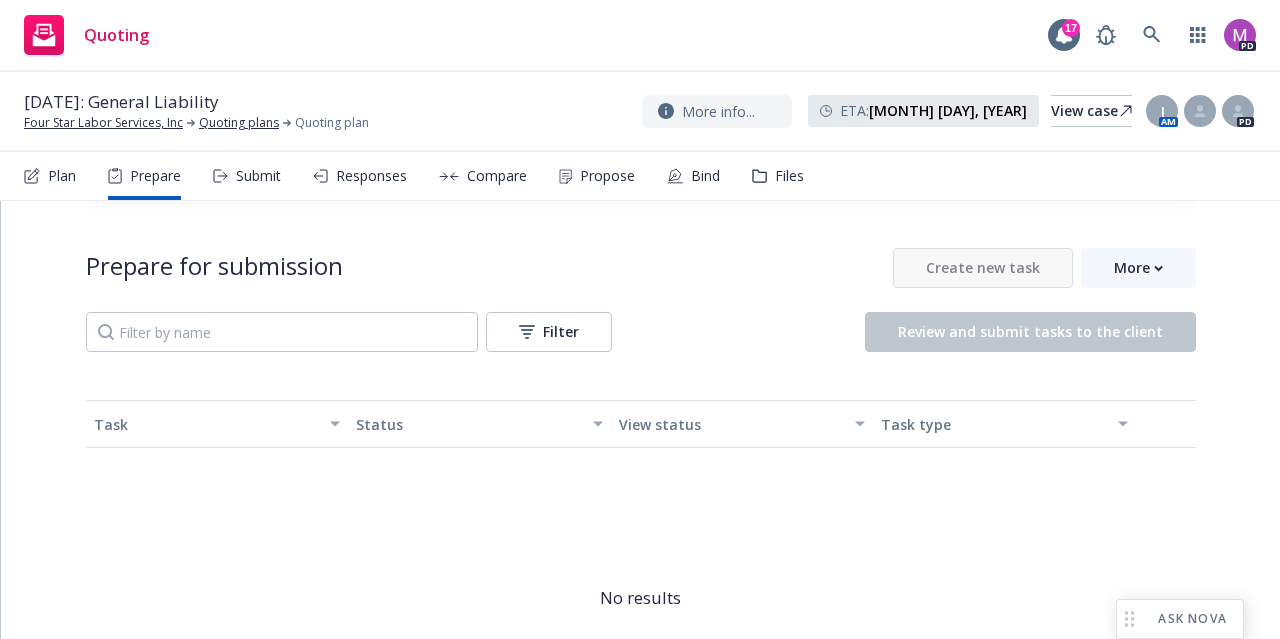 scroll, scrollTop: 37, scrollLeft: 0, axis: vertical 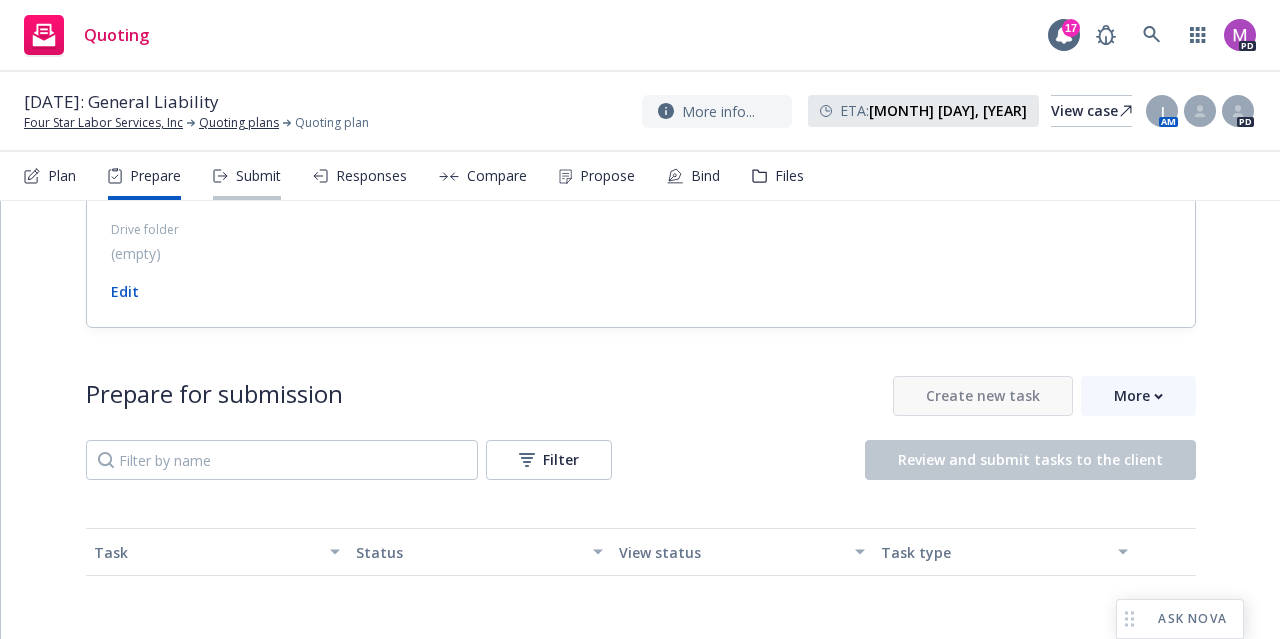 click on "Submit" at bounding box center (258, 176) 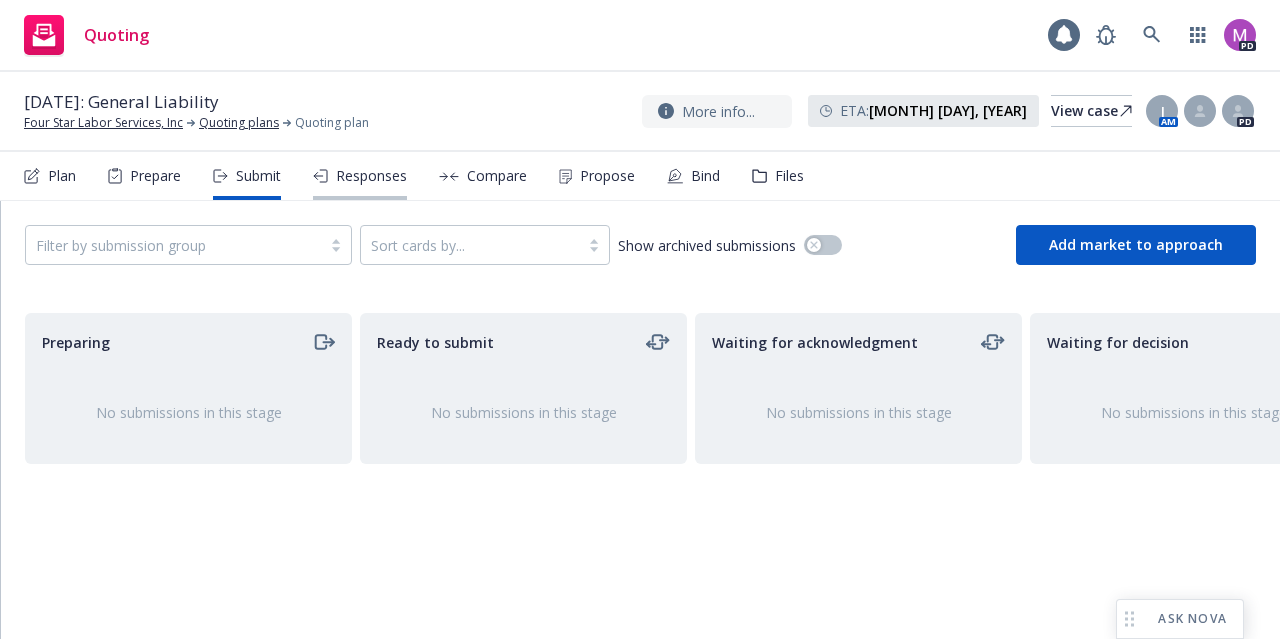 click on "Responses" at bounding box center [371, 176] 